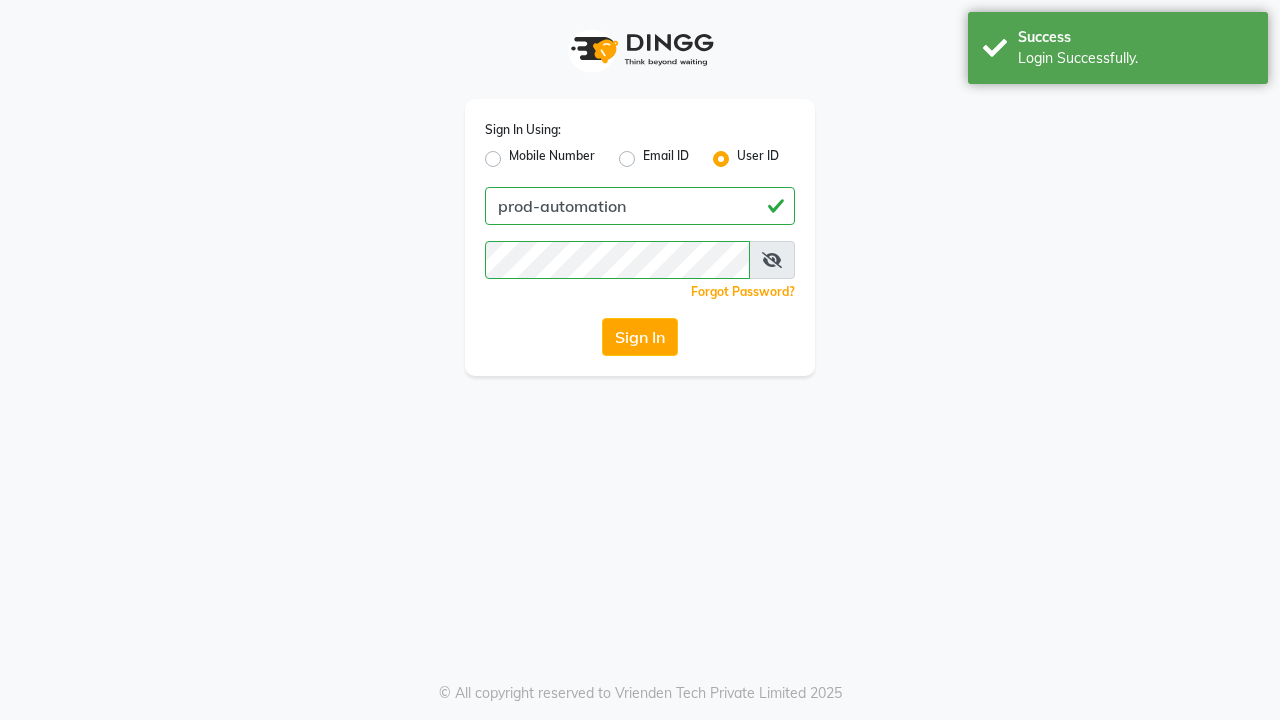 scroll, scrollTop: 0, scrollLeft: 0, axis: both 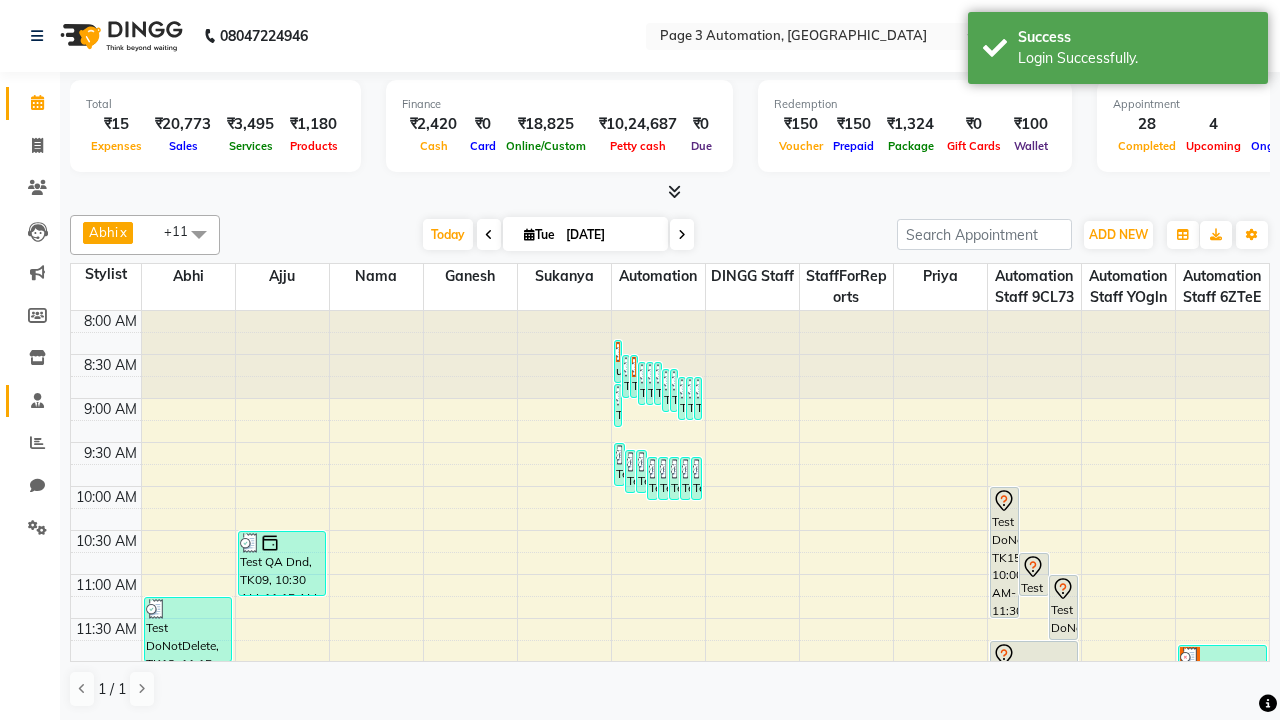click 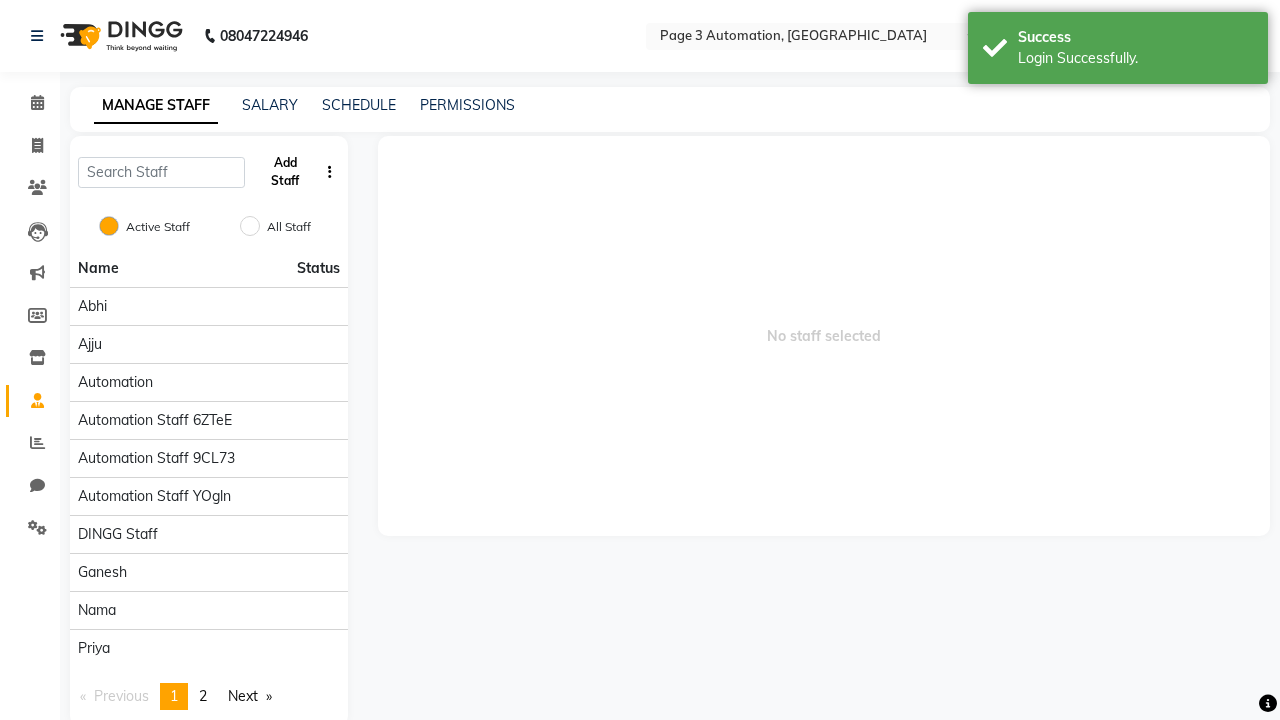 click on "Add Staff" 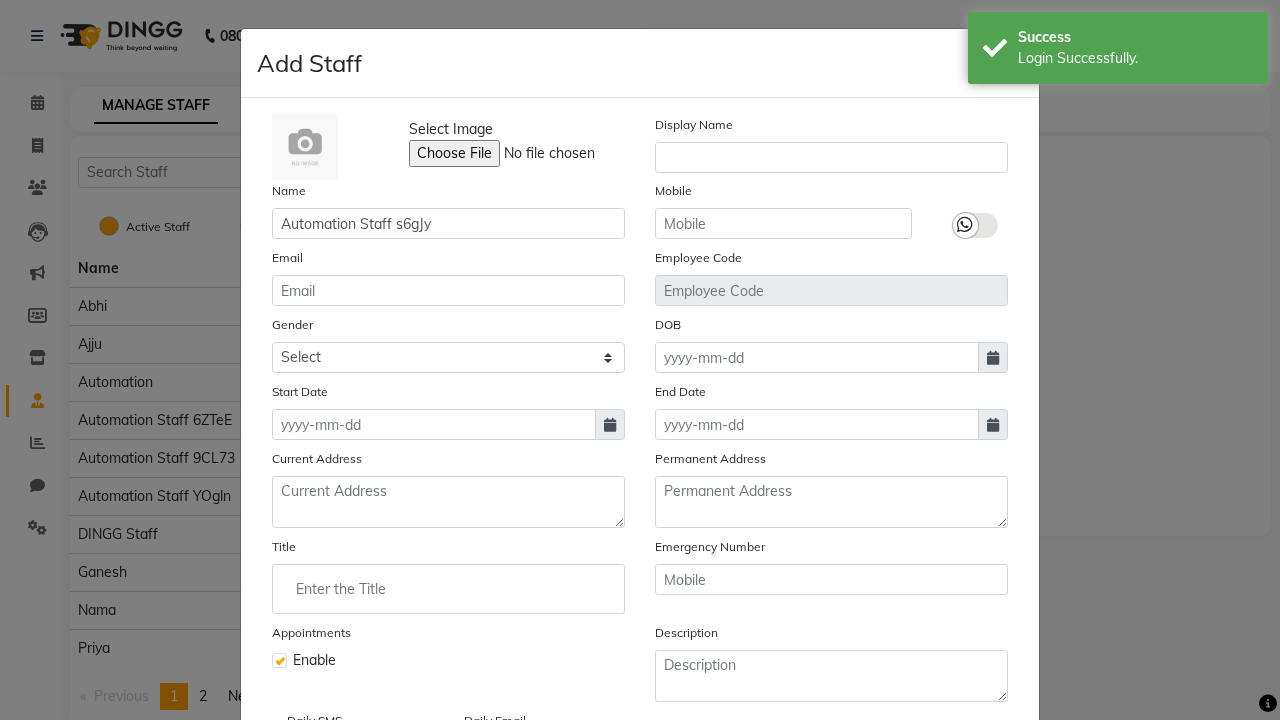 type on "Automation Staff s6gJy" 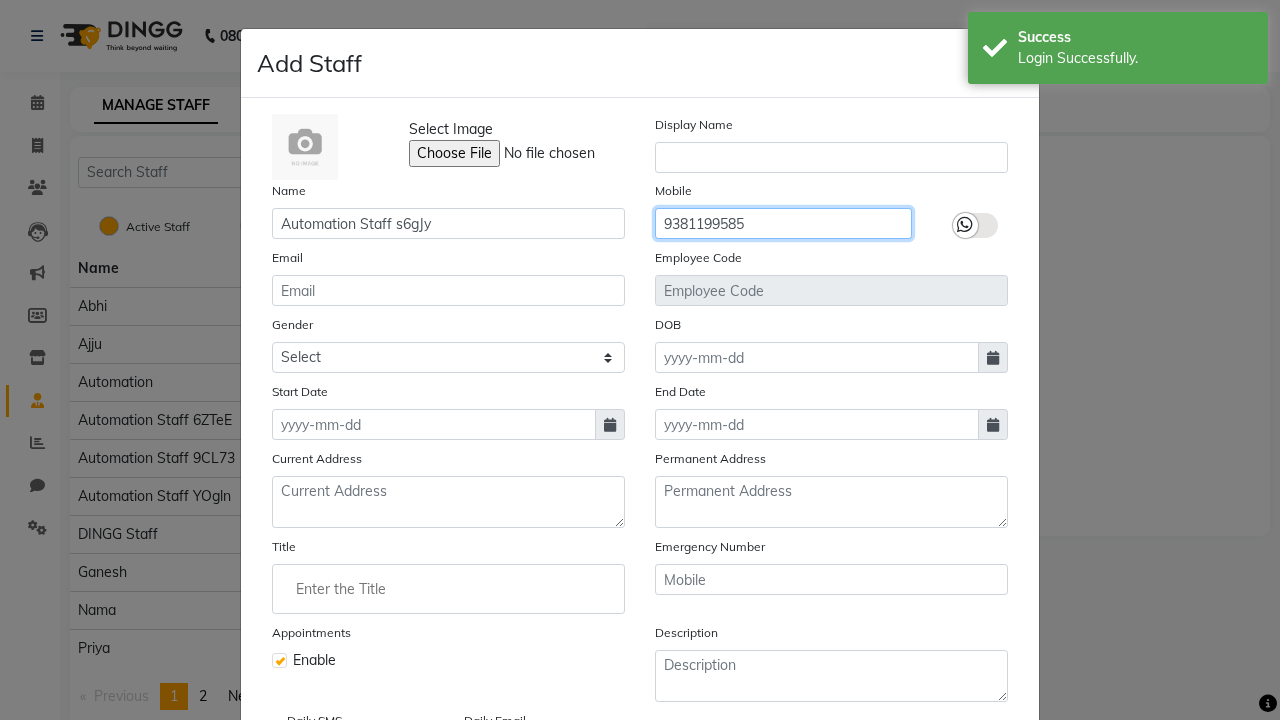 type on "9381199585" 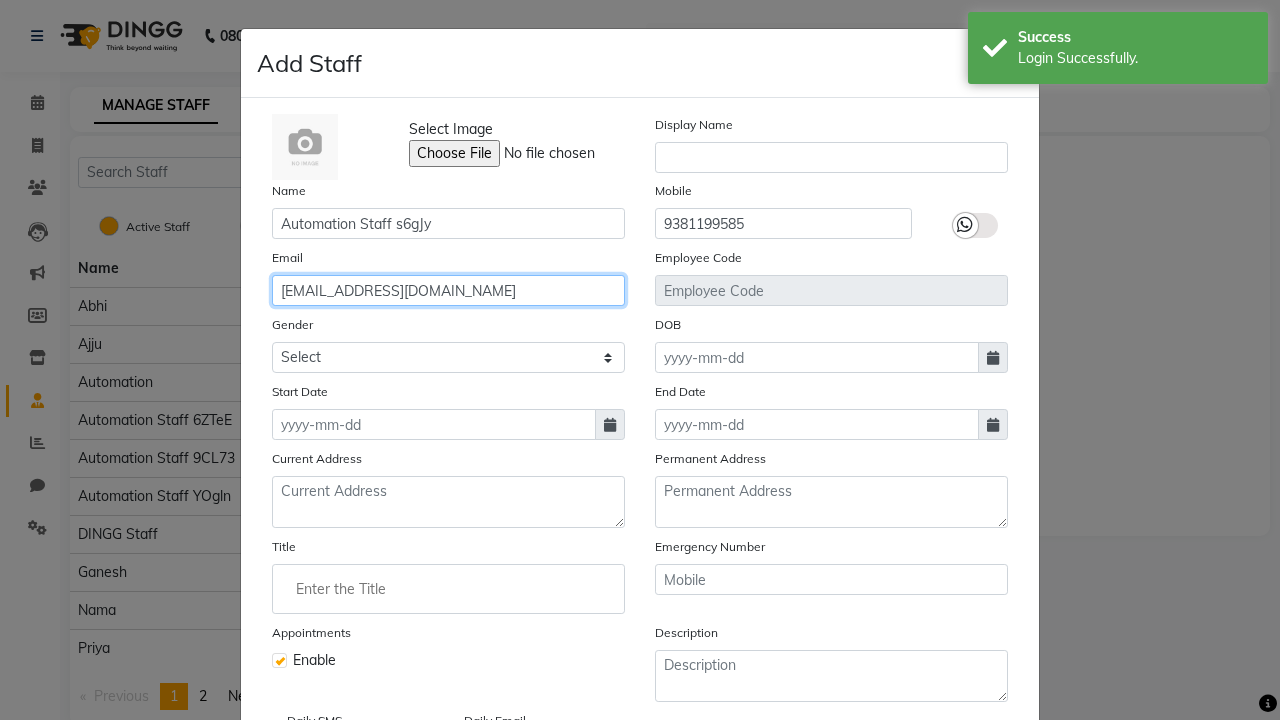 type on "violet.rath86@yahoo.com" 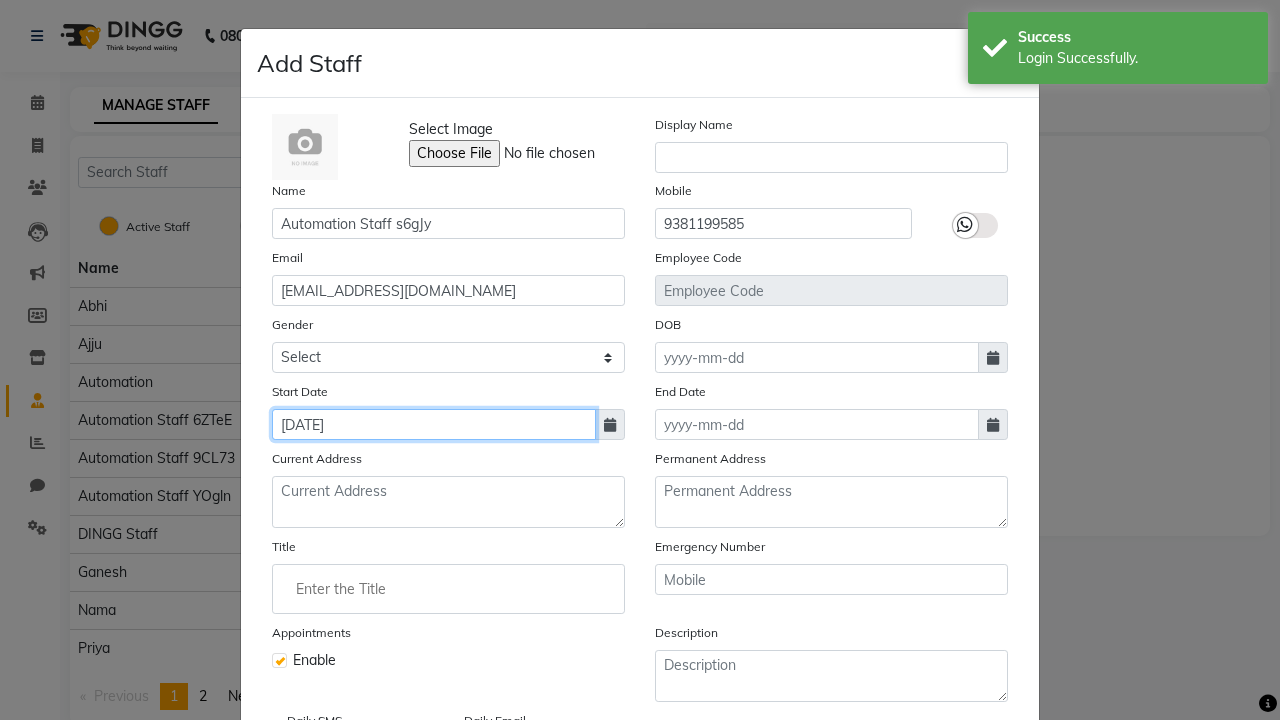 type on "Jul 01, 2025" 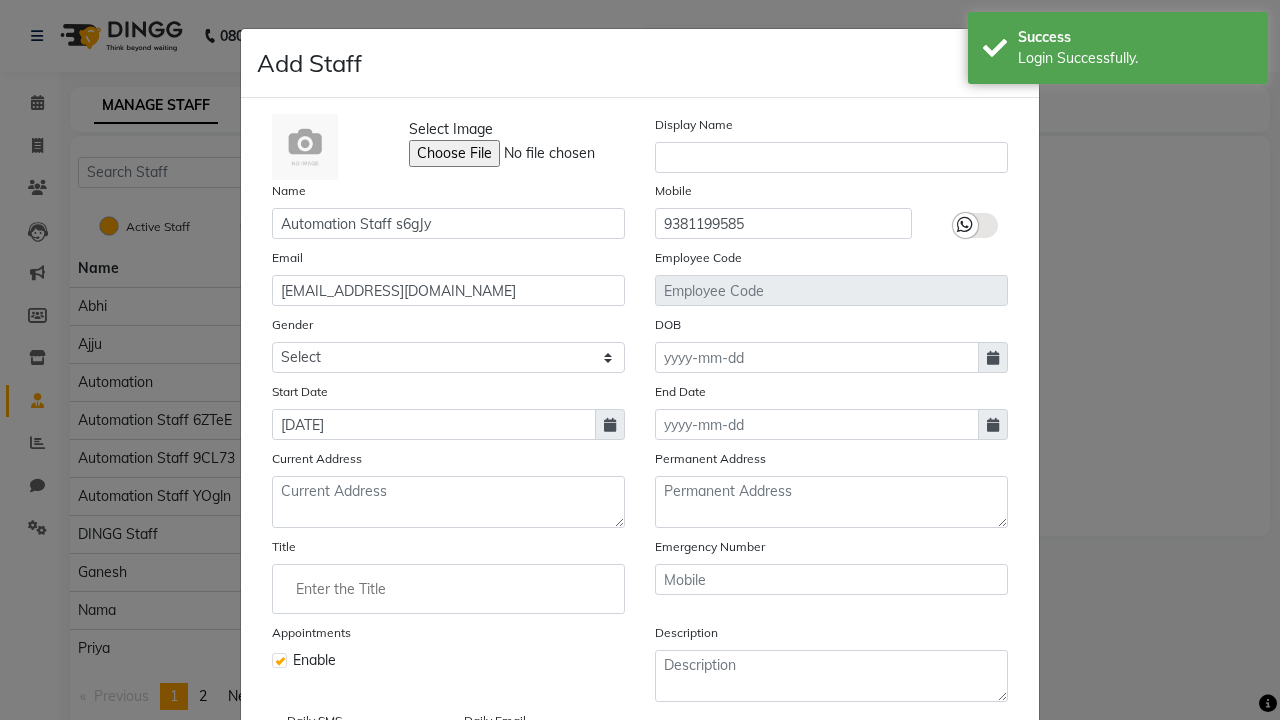 click on "Save" at bounding box center (988, 814) 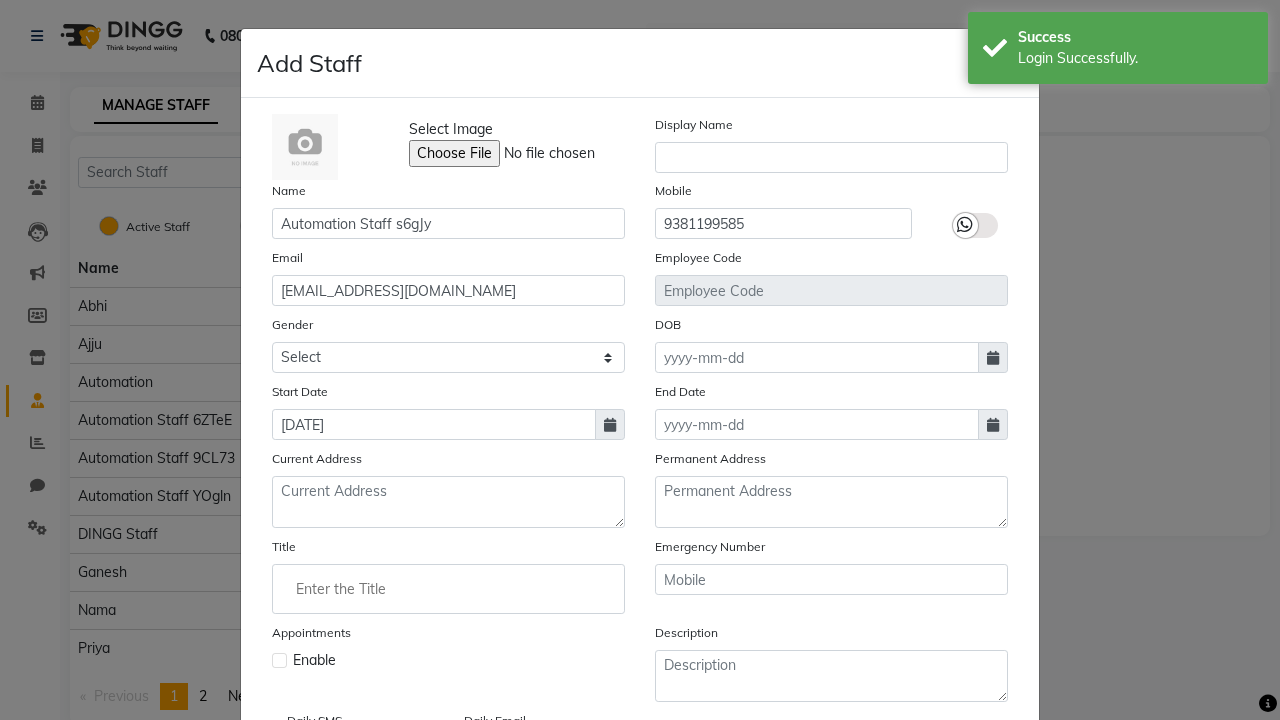 type 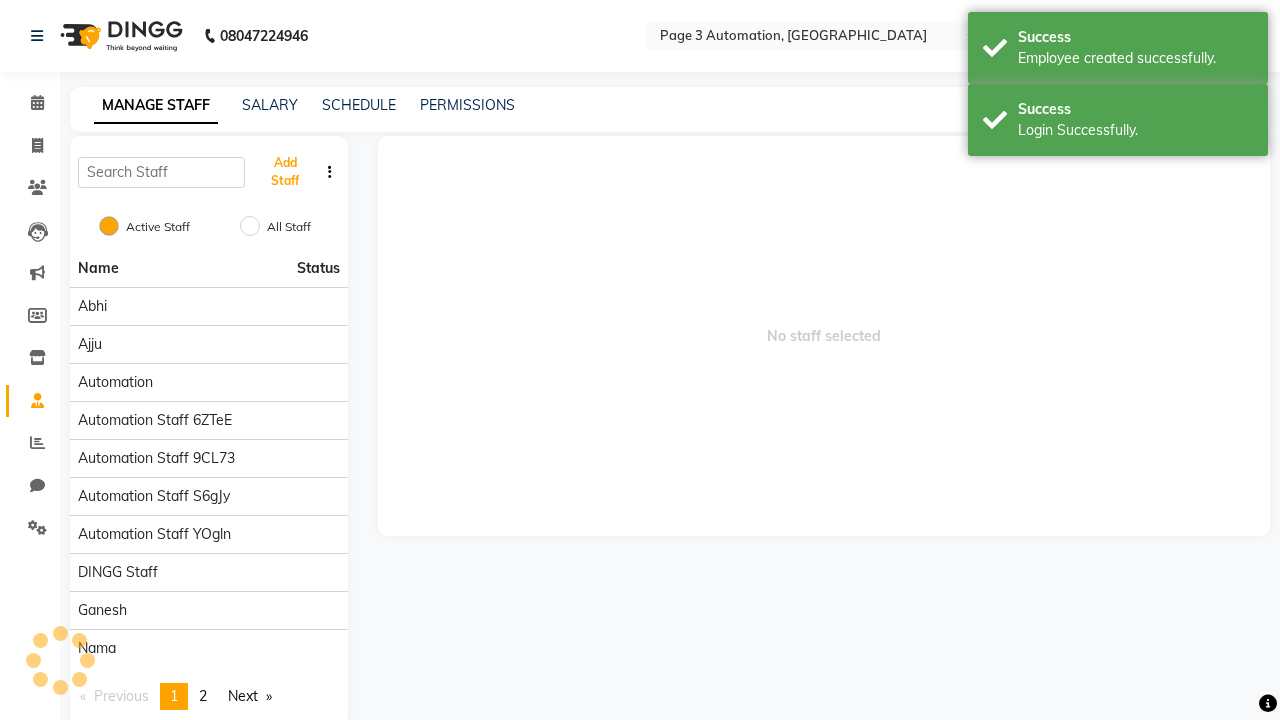 scroll, scrollTop: 162, scrollLeft: 0, axis: vertical 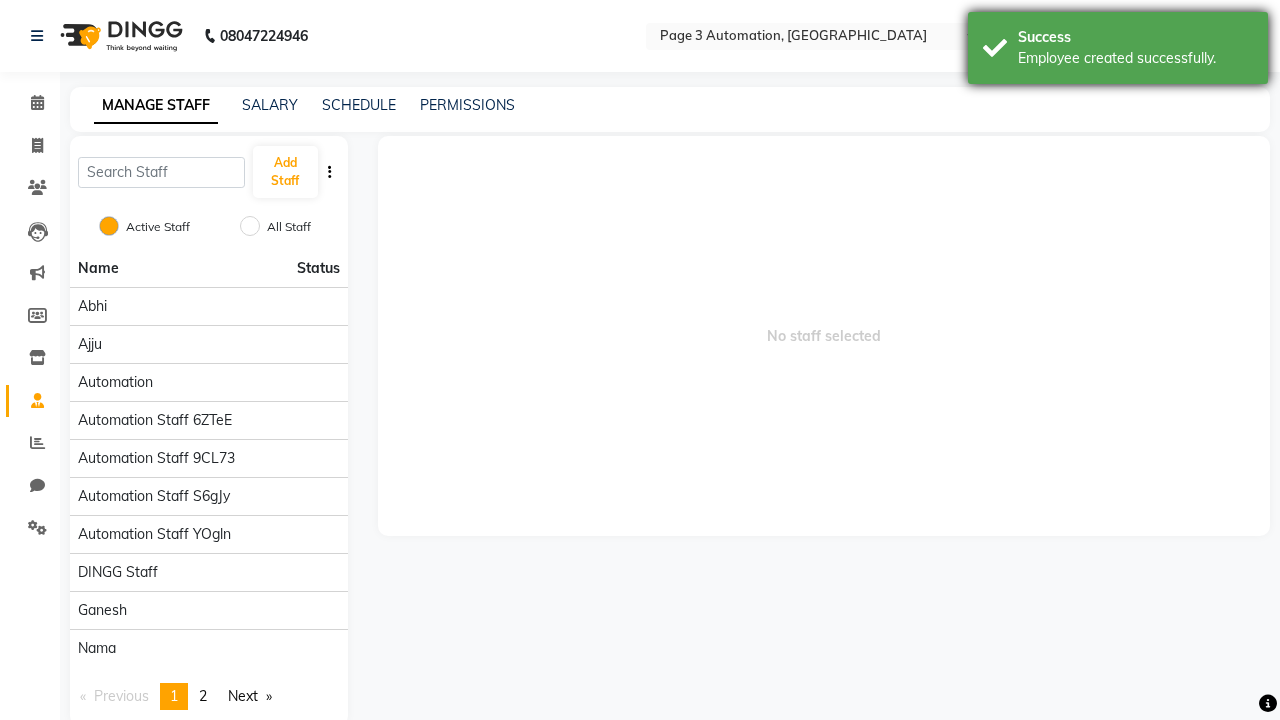 click on "Employee created successfully." at bounding box center [1135, 58] 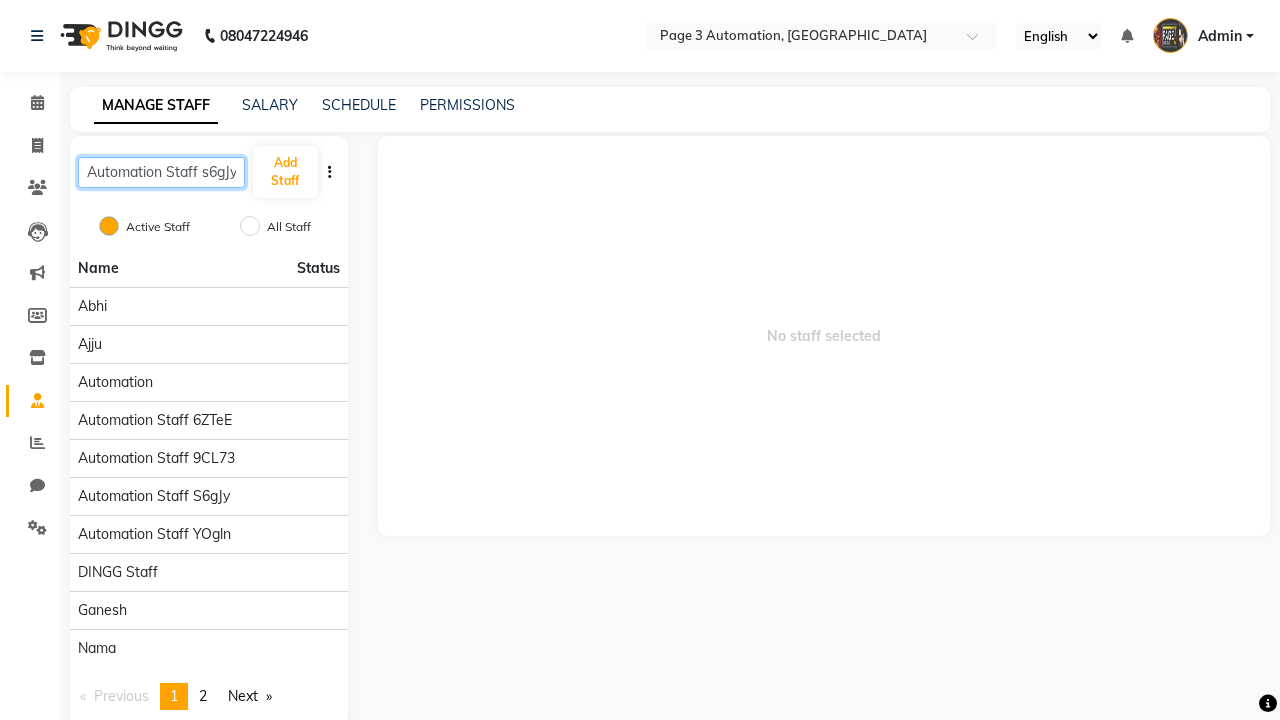 scroll, scrollTop: 0, scrollLeft: 1, axis: horizontal 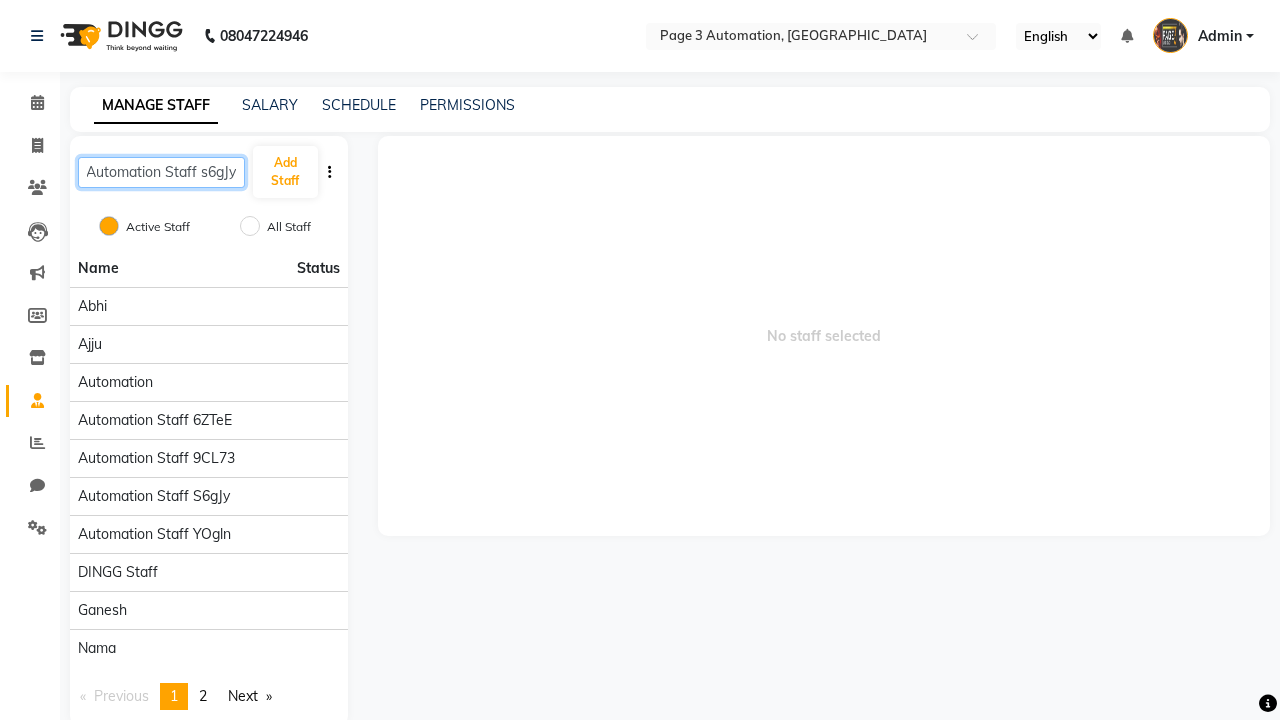 type on "Automation Staff s6gJy" 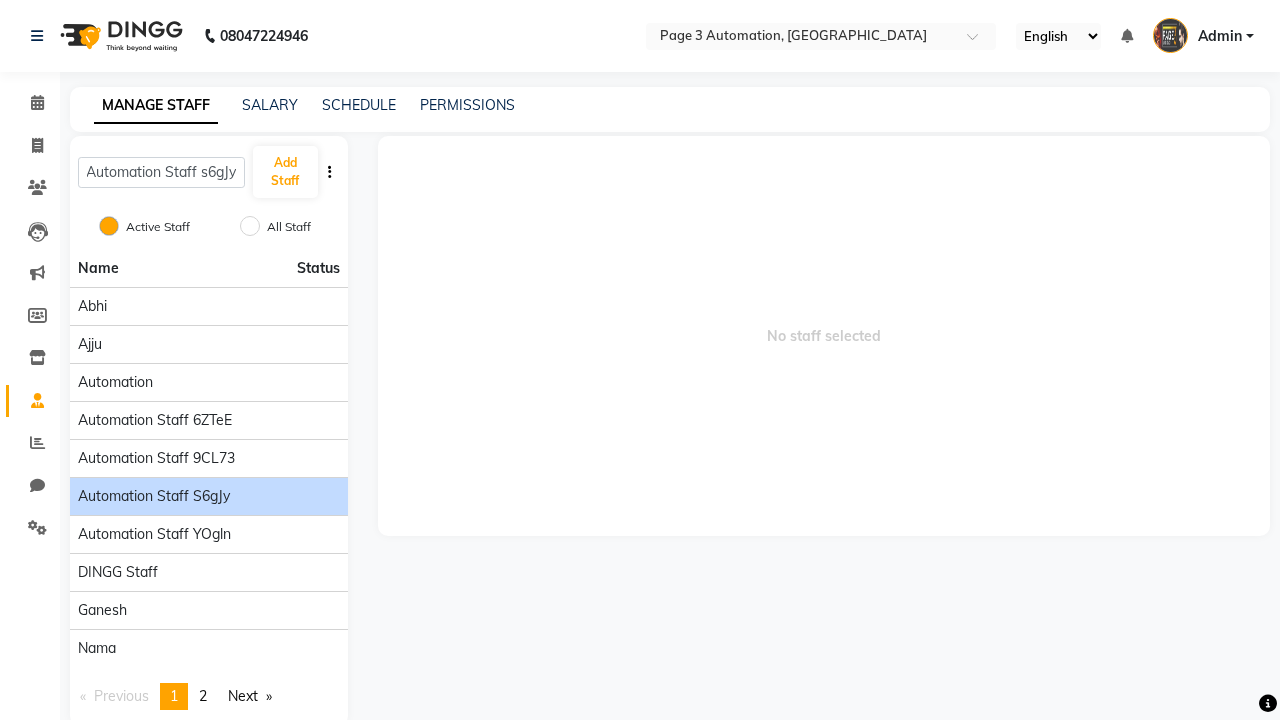 click on "Automation Staff s6gJy" 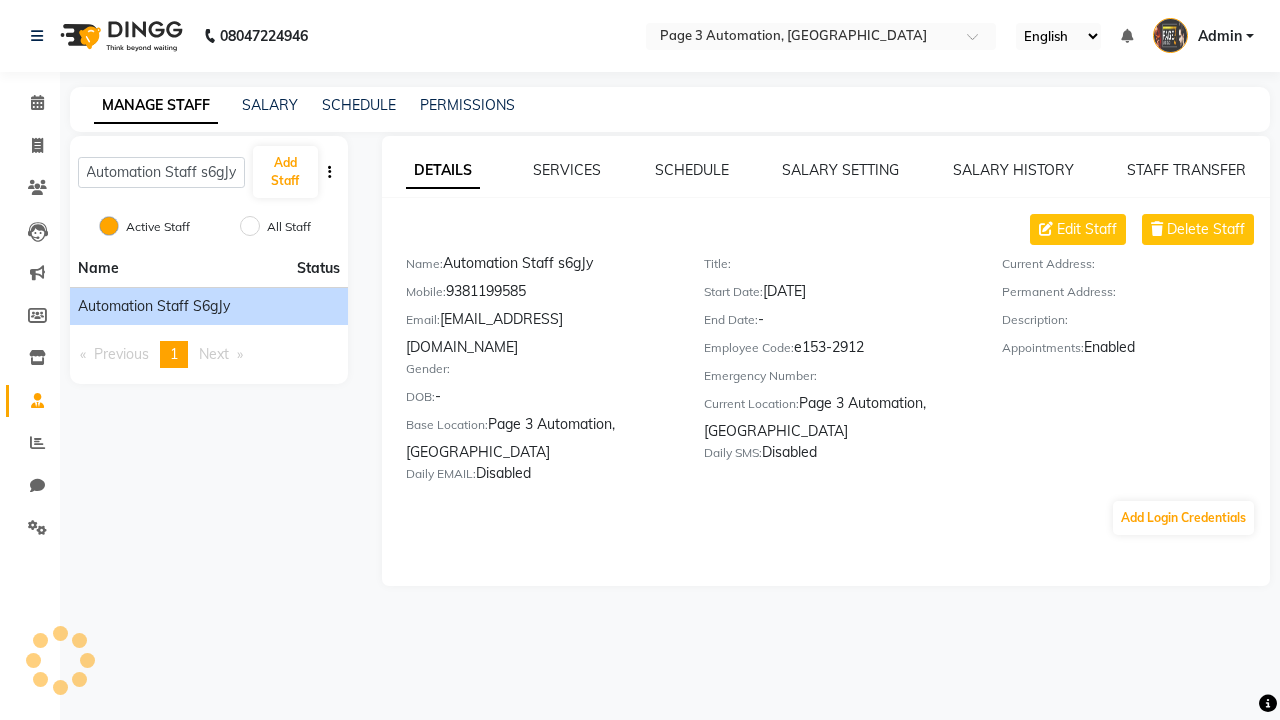 scroll, scrollTop: 0, scrollLeft: 0, axis: both 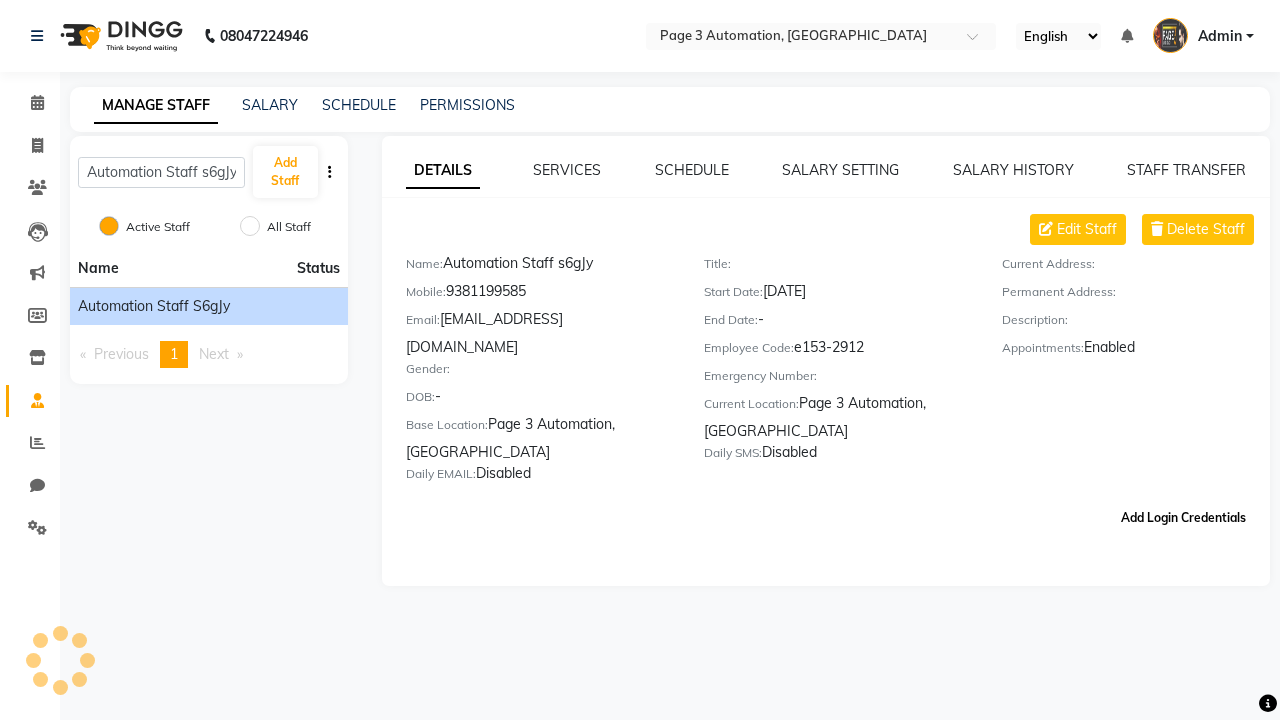 click on "Add Login Credentials" 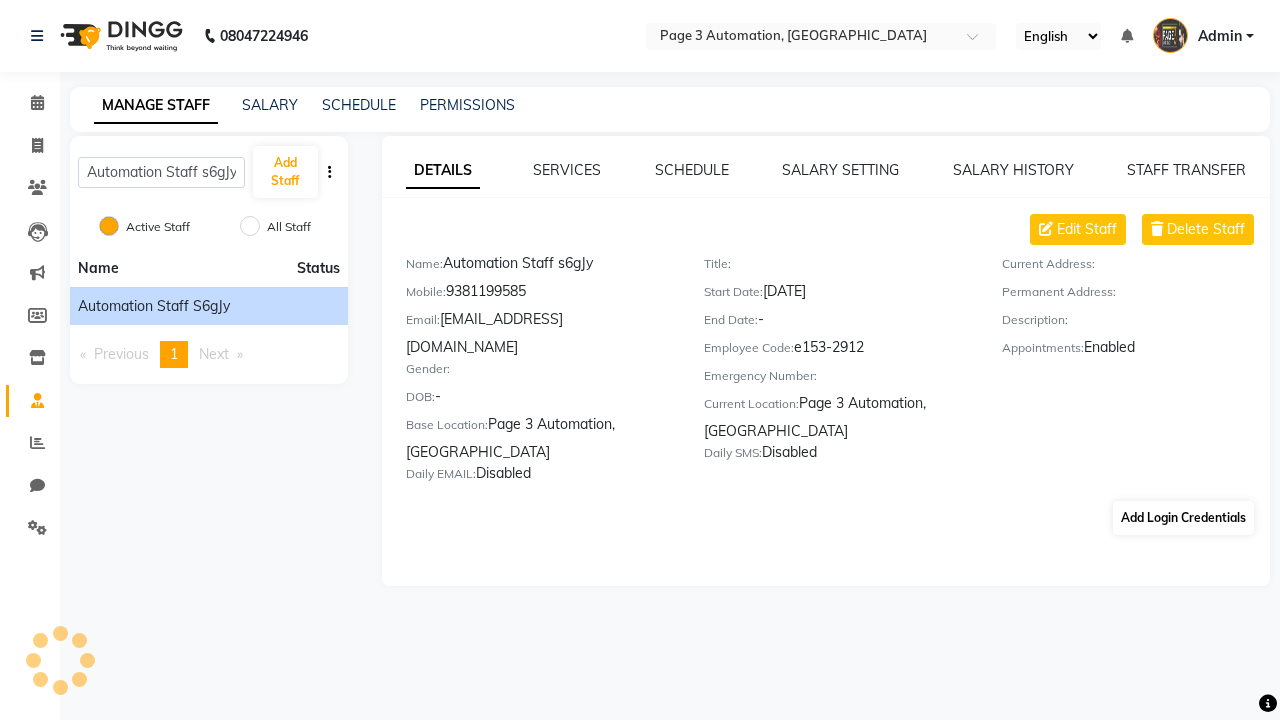 select on "4595" 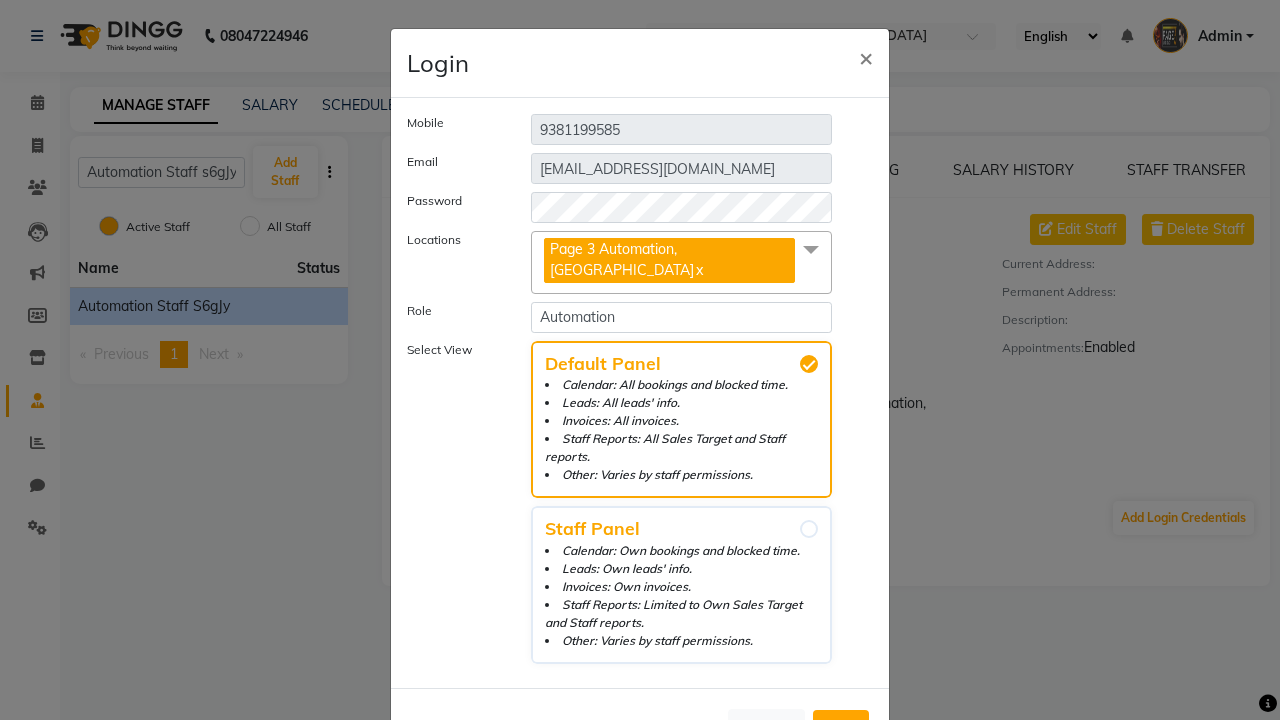 click on "Add" 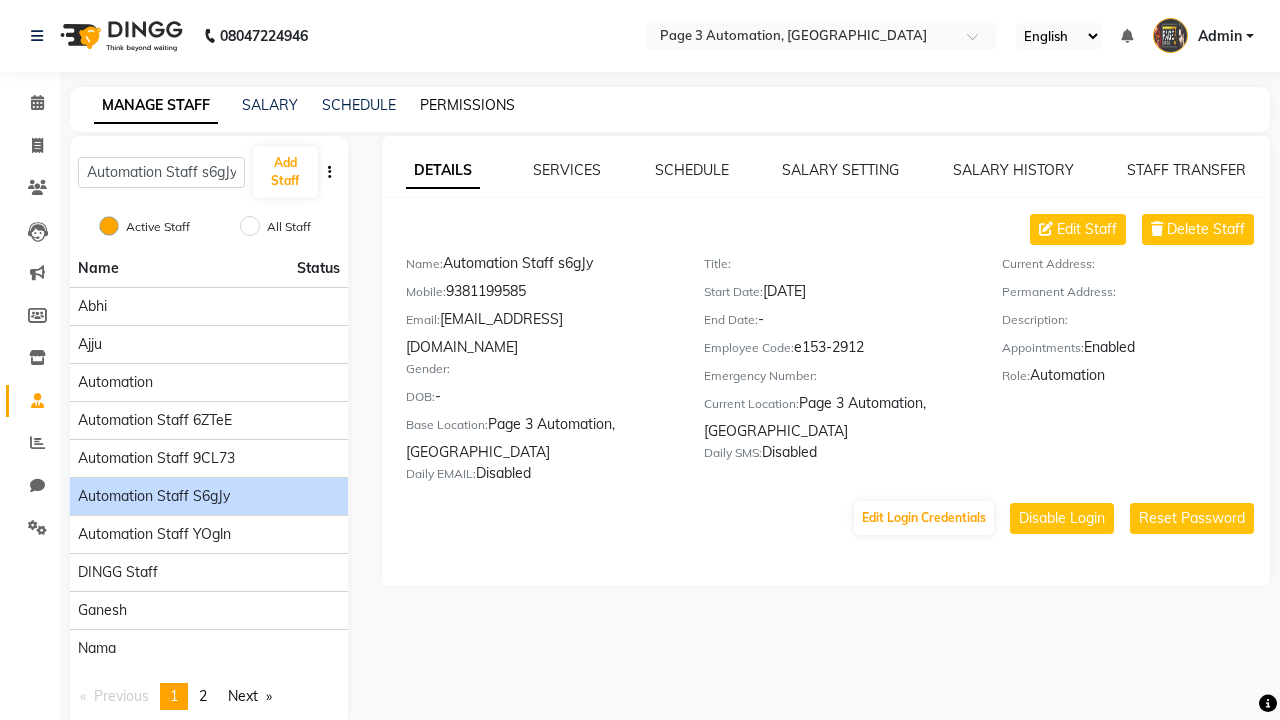 click on "PERMISSIONS" 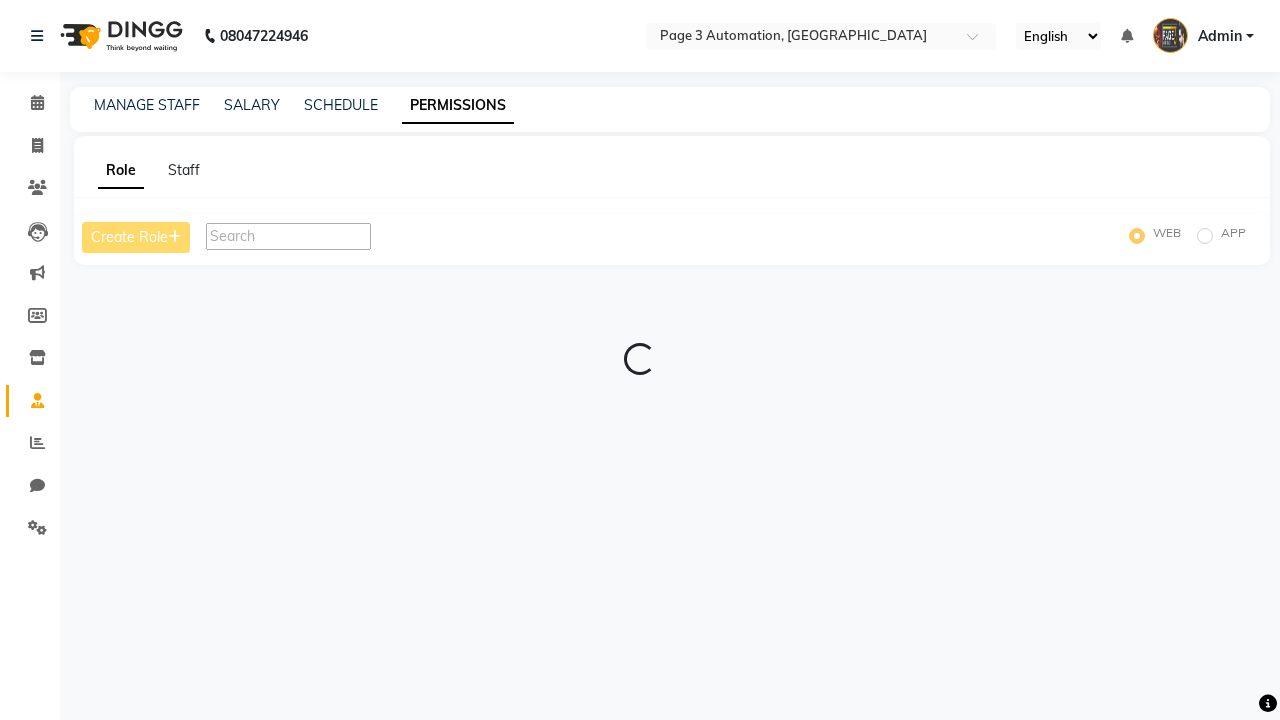 scroll, scrollTop: 0, scrollLeft: 0, axis: both 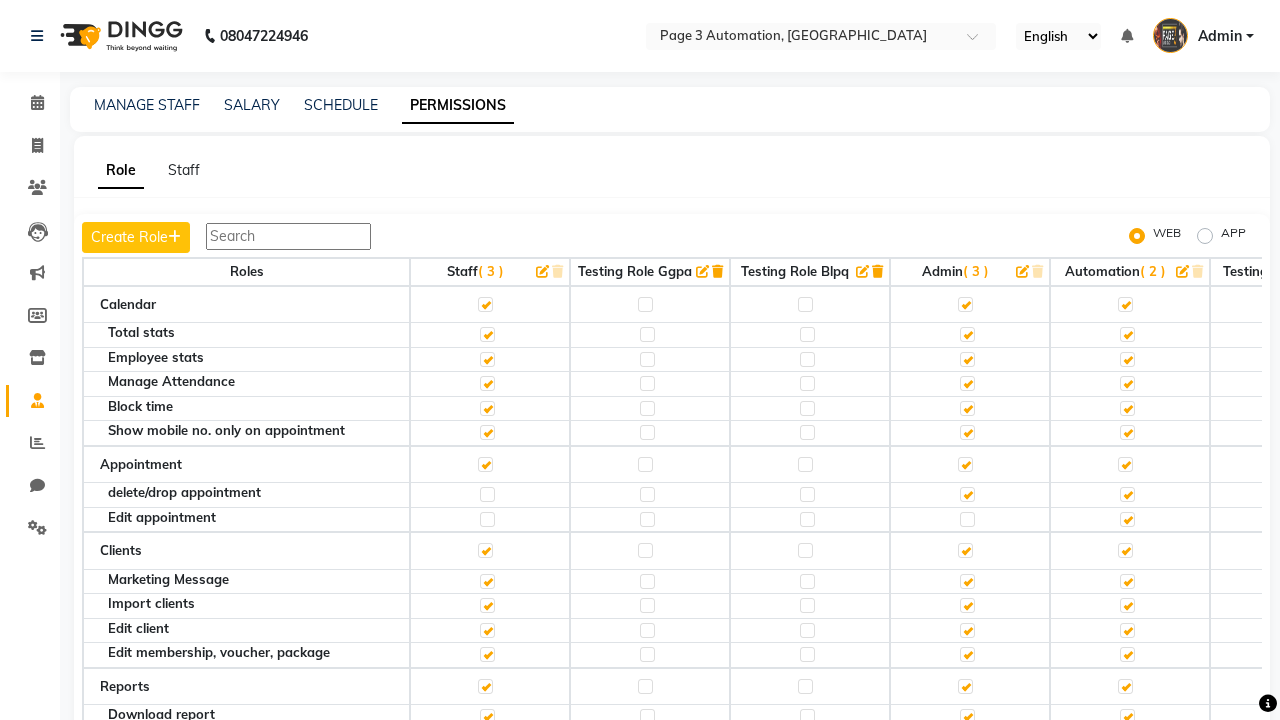 click 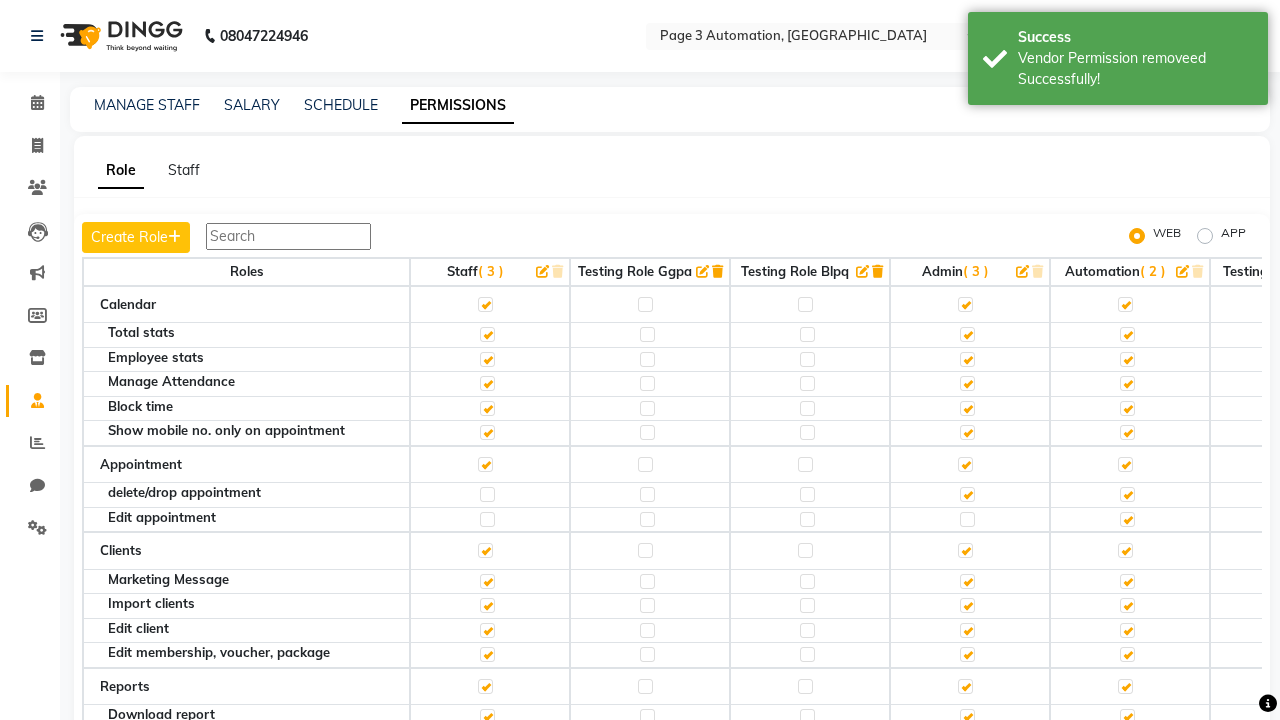 scroll, scrollTop: 3002, scrollLeft: 0, axis: vertical 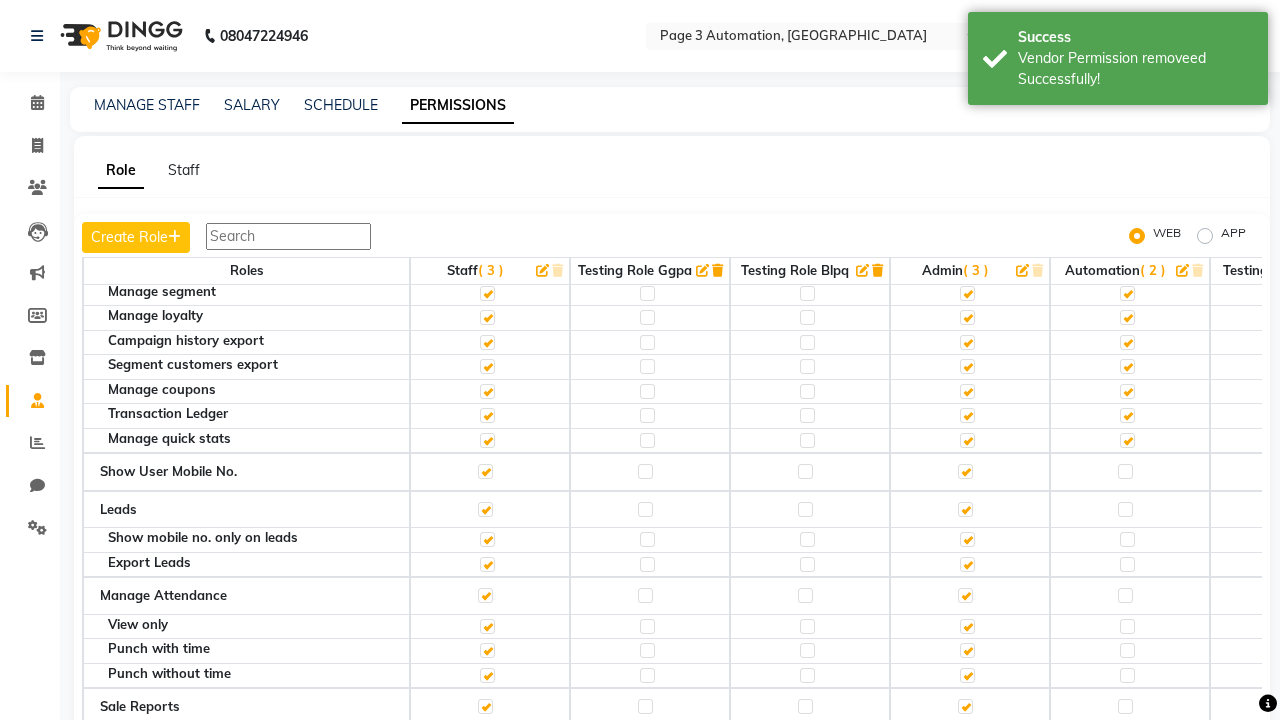 click 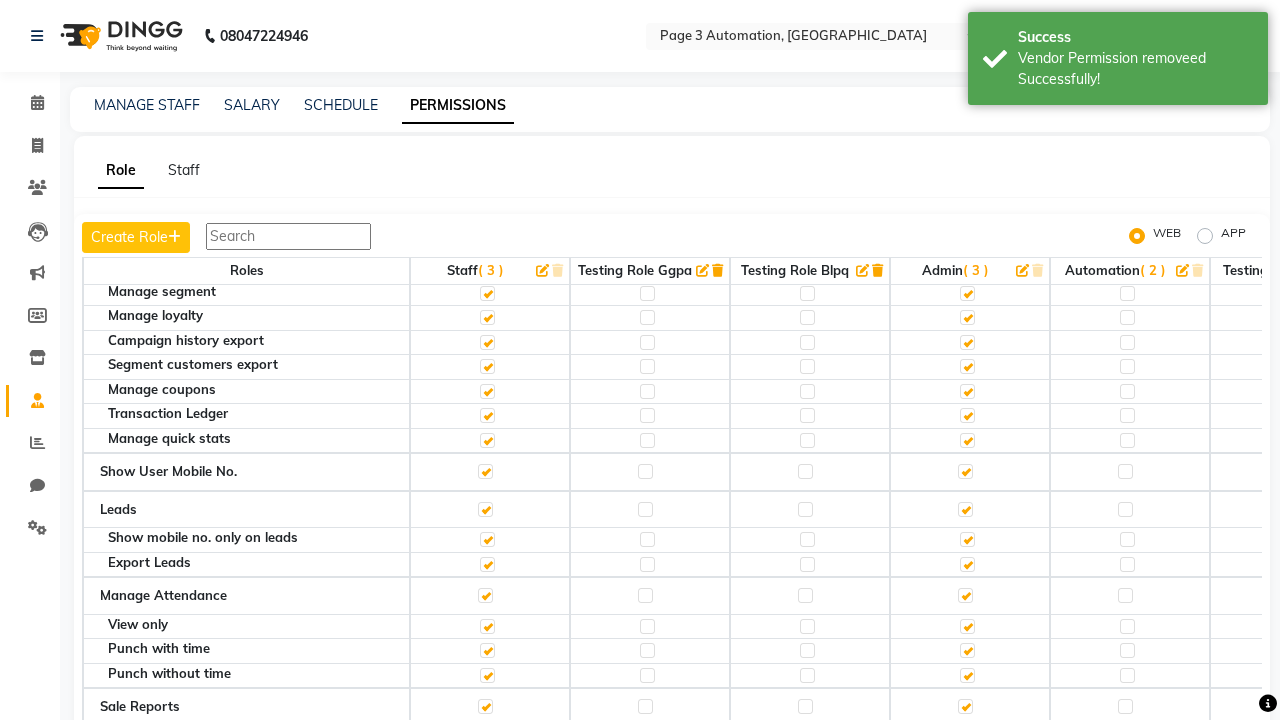 scroll, scrollTop: 2731, scrollLeft: 0, axis: vertical 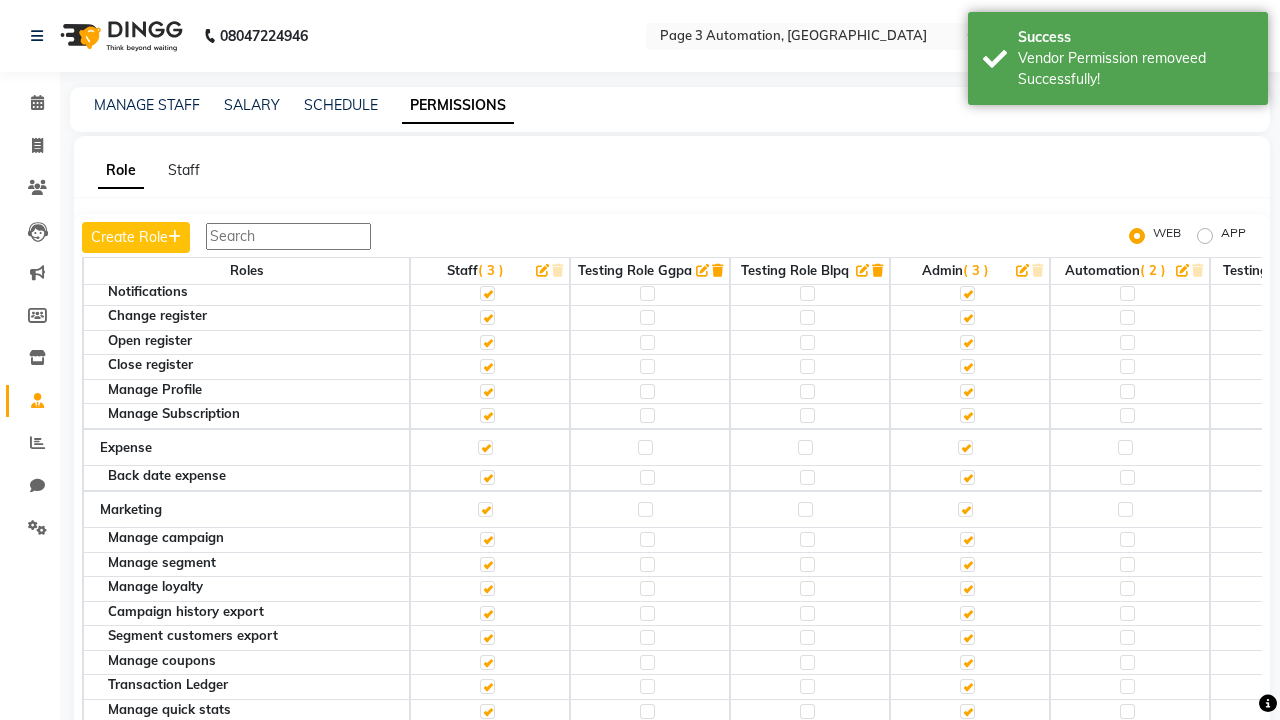 click 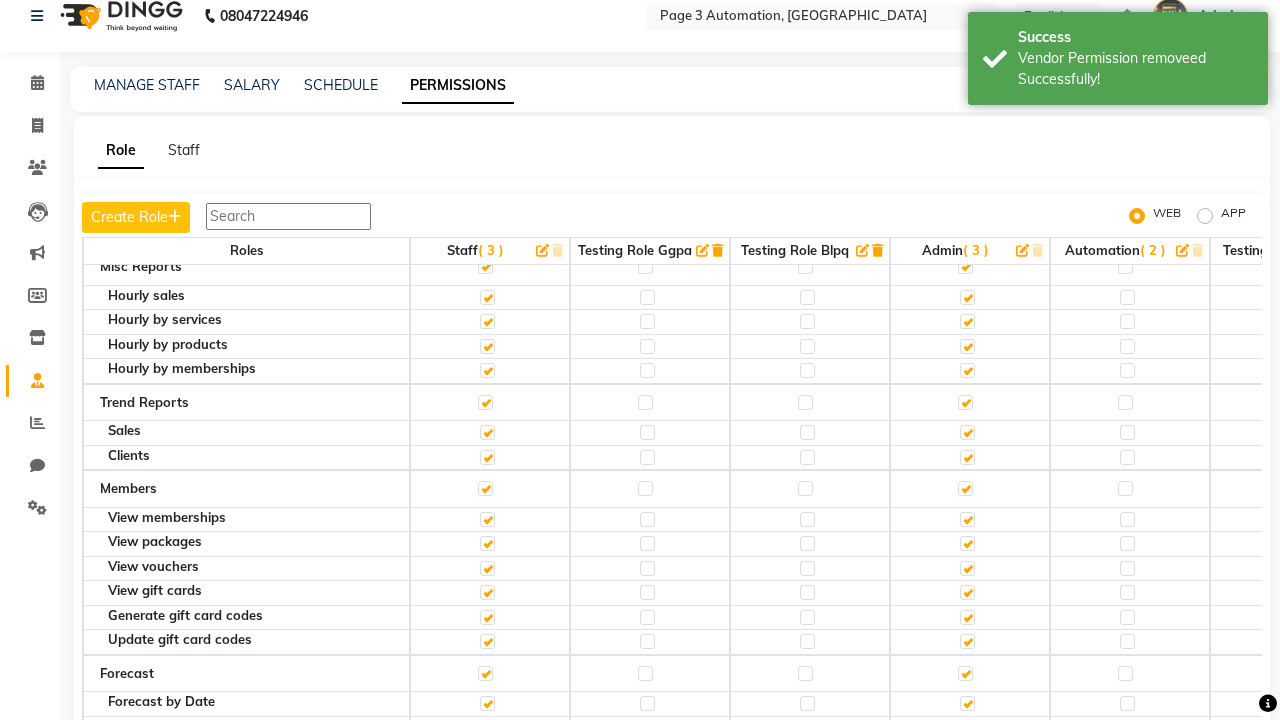 scroll, scrollTop: 19, scrollLeft: 0, axis: vertical 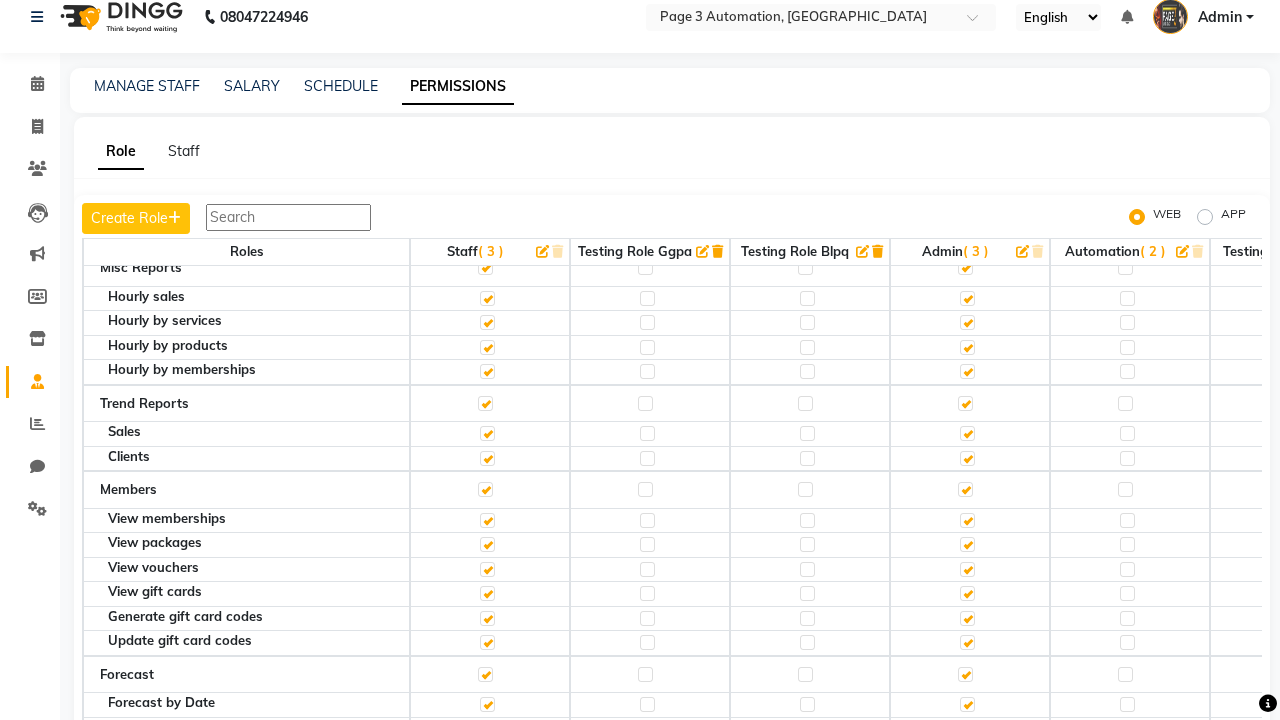 click on "Admin" at bounding box center (1220, 17) 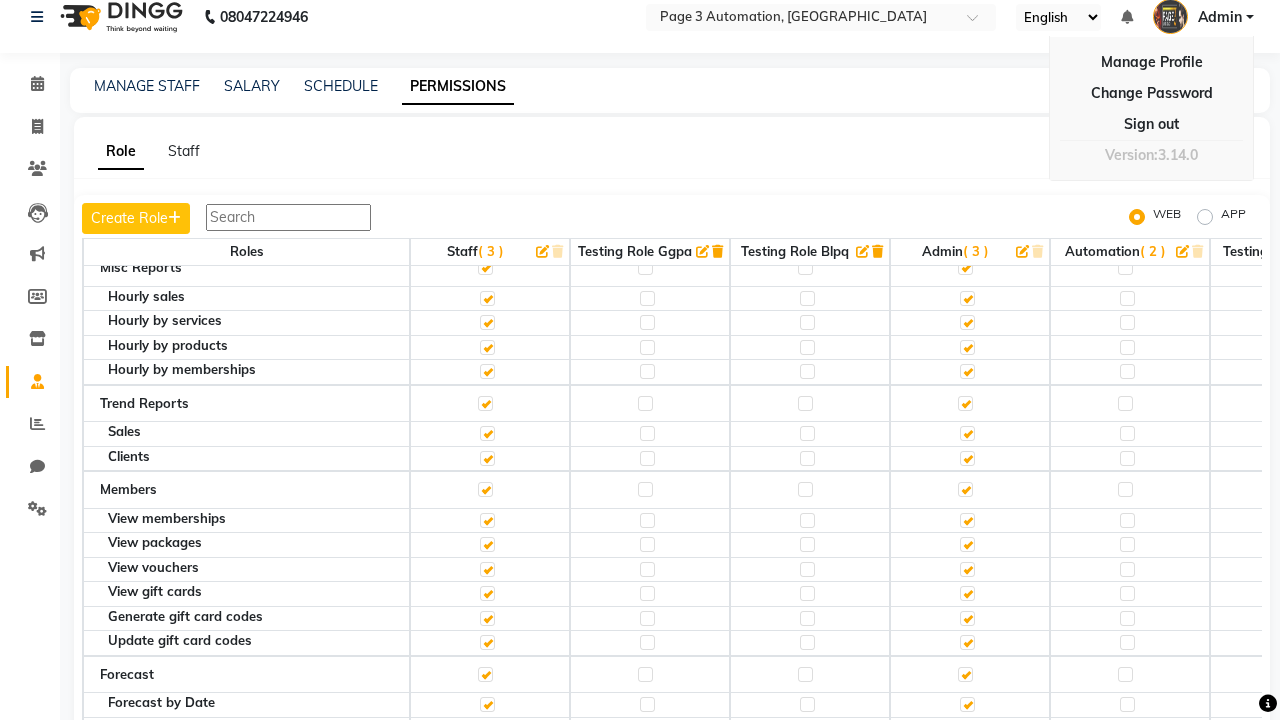 scroll, scrollTop: 0, scrollLeft: 0, axis: both 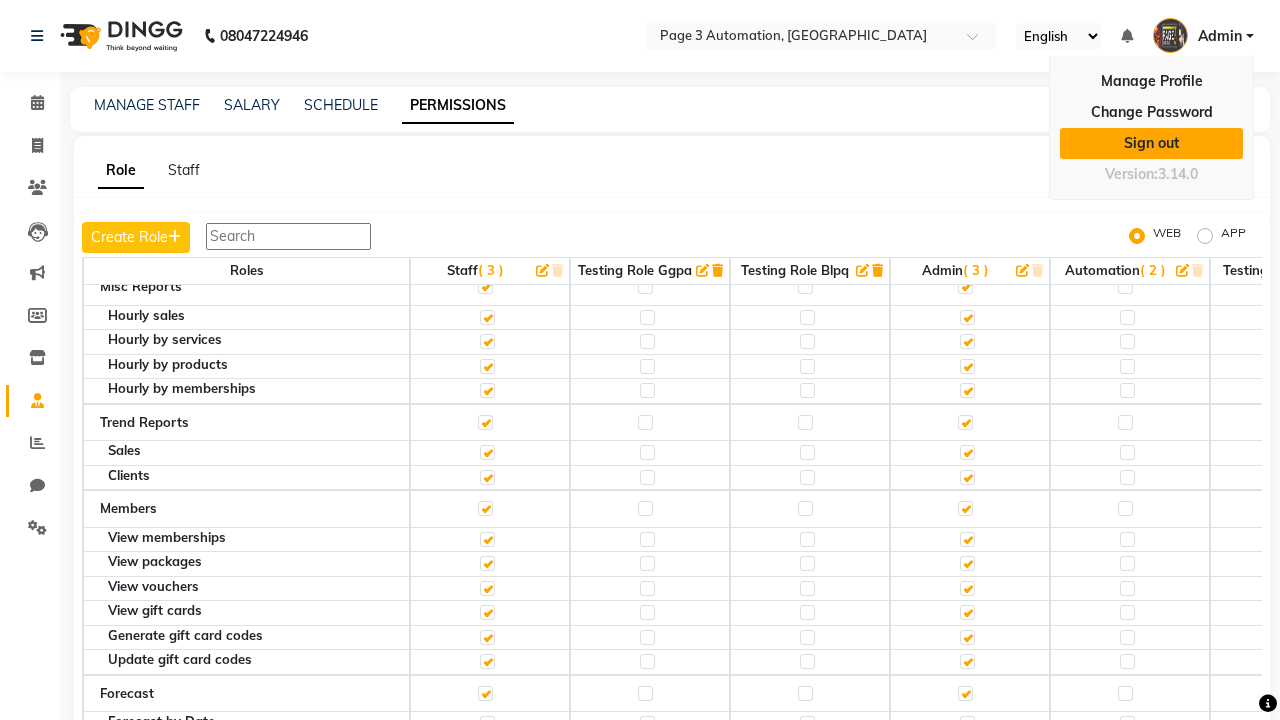 click on "Sign out" at bounding box center [1151, 143] 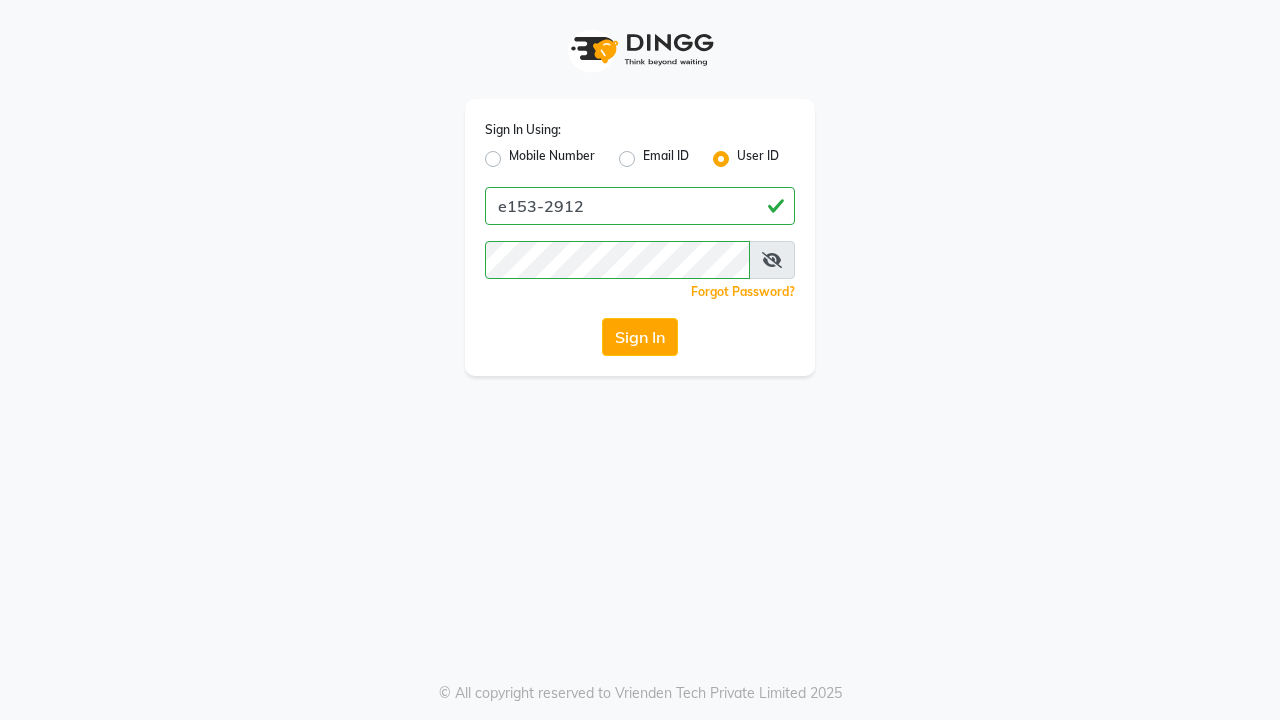 scroll, scrollTop: 0, scrollLeft: 0, axis: both 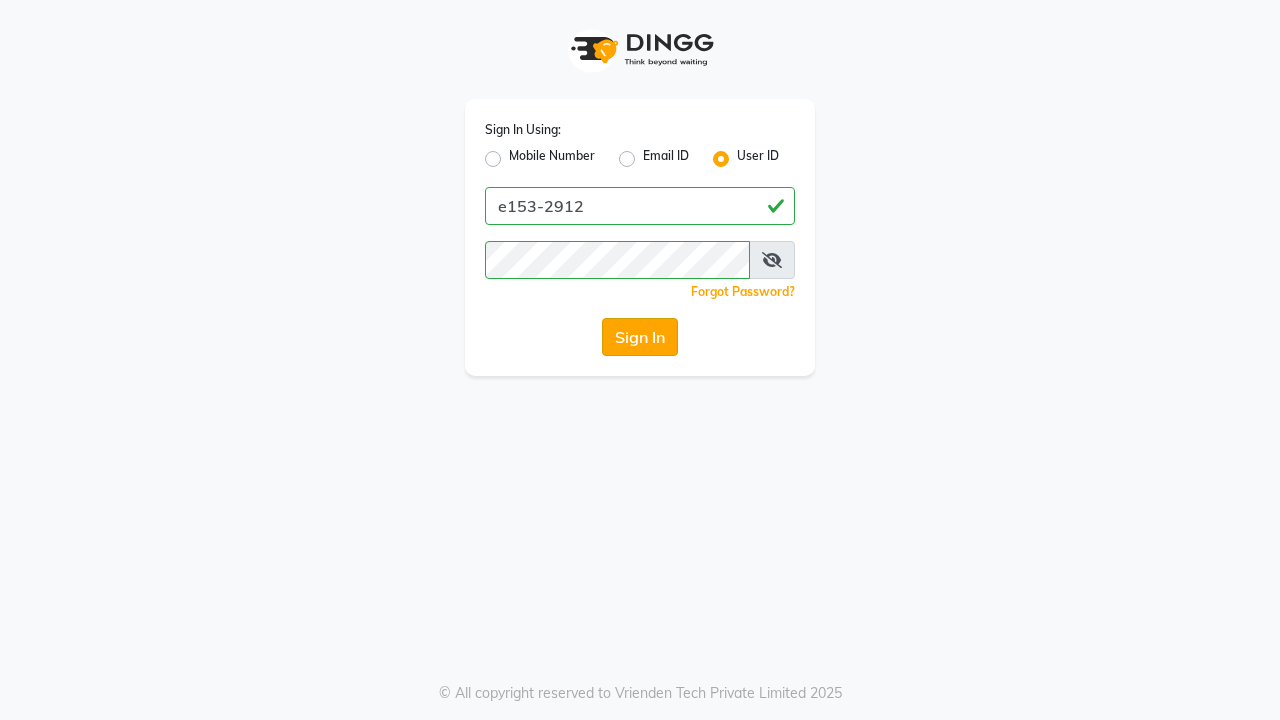 click on "Sign In" 